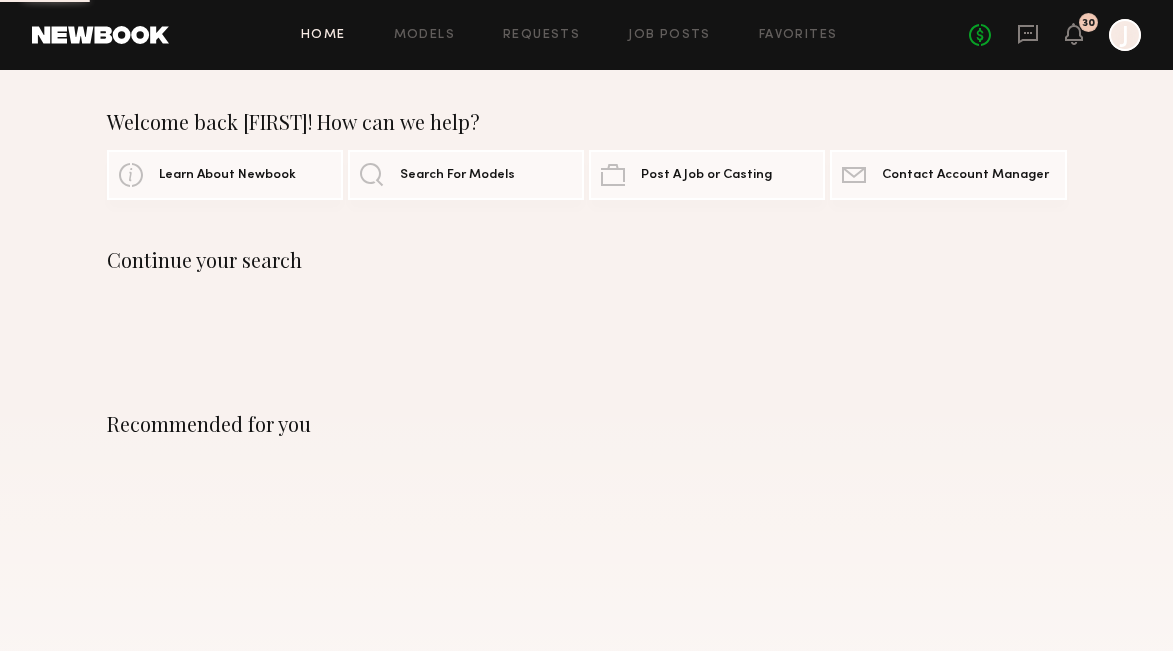 scroll, scrollTop: 0, scrollLeft: 0, axis: both 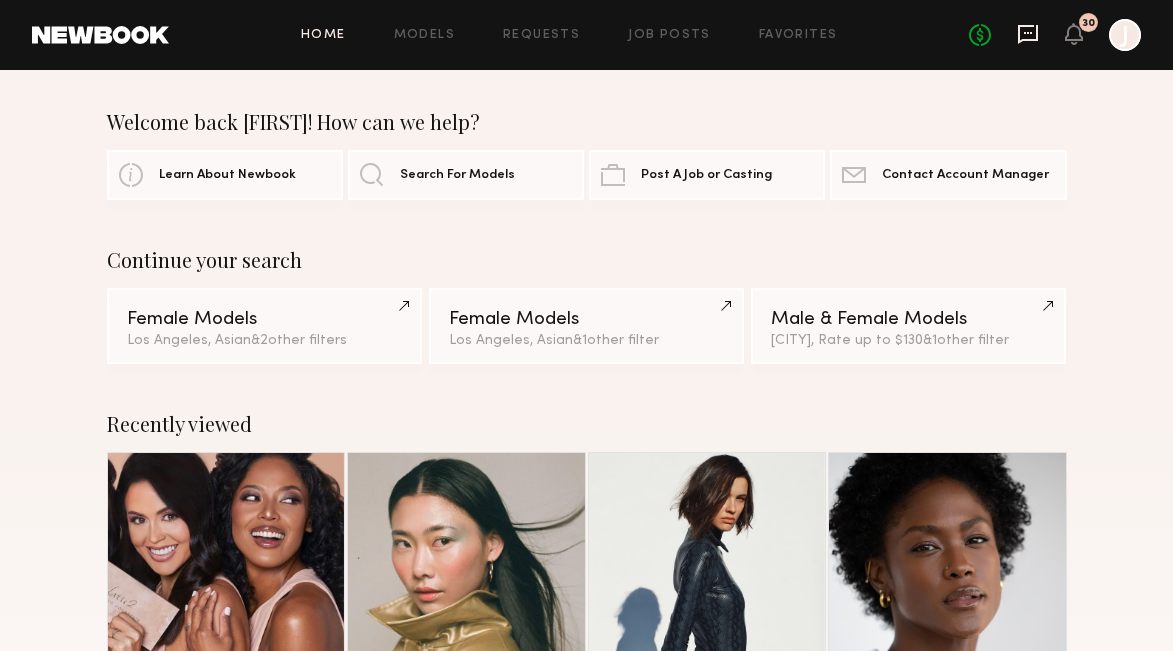 click 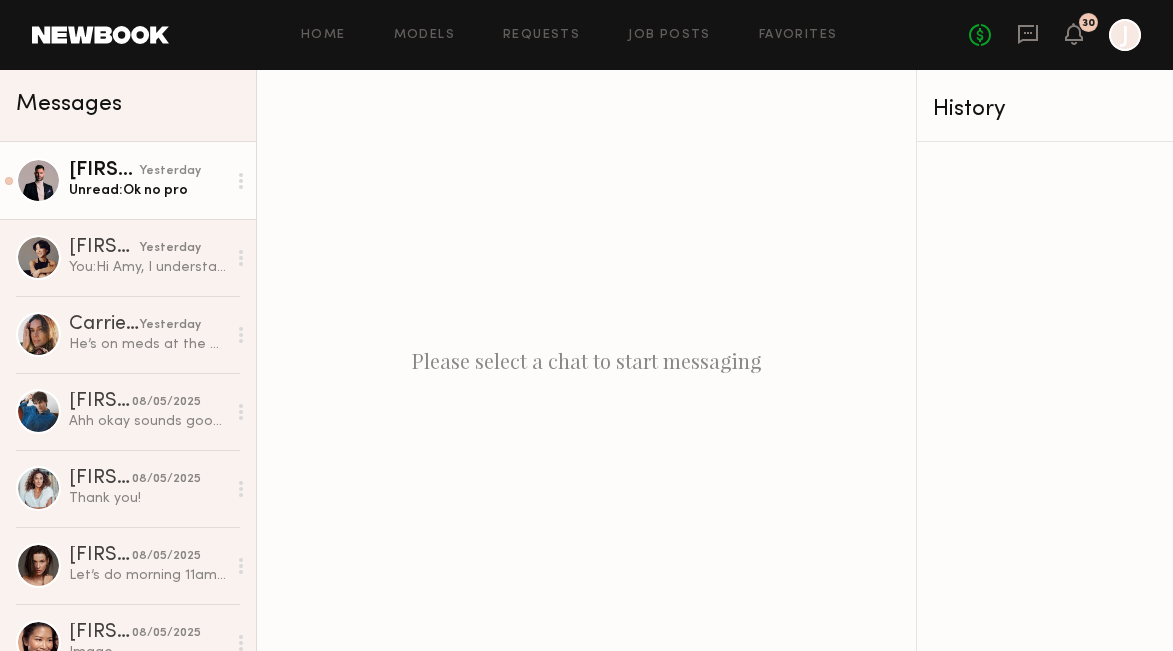 click on "Unread:  Ok no pro" 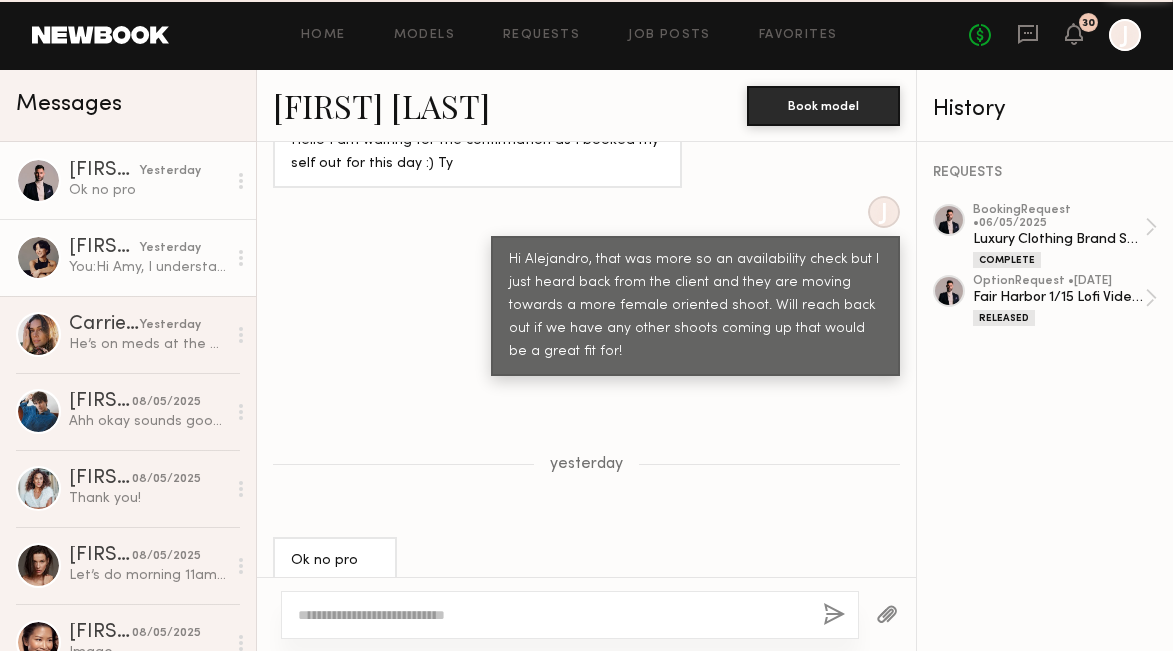 scroll, scrollTop: 1783, scrollLeft: 0, axis: vertical 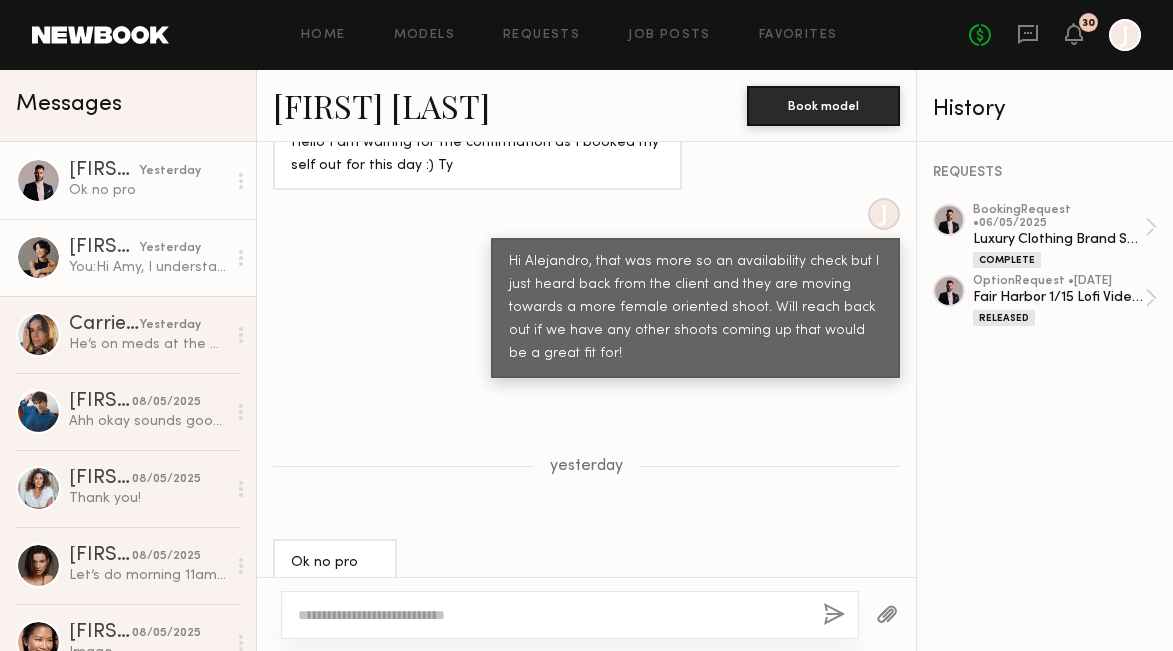 click on "[FIRST] [LAST] yesterday You:  Hi [FIRST], I understand your frustration and appreciate you reaching out.
To clarify, we typically only follow up if the client decides to move forward with the job as we reach out to many models for many different shoots. I’ve been on set the past few days and haven't had a chance to respond to everyone individually, but I do apologize for any confusion or inconvenience this caused, especially if you adjusted your schedule.
That said, I absolutely respect your time and appreciate your interest in the opportunity. I’ll make sure expectations are clearer moving forward to avoid any similar miscommunication.
Best," 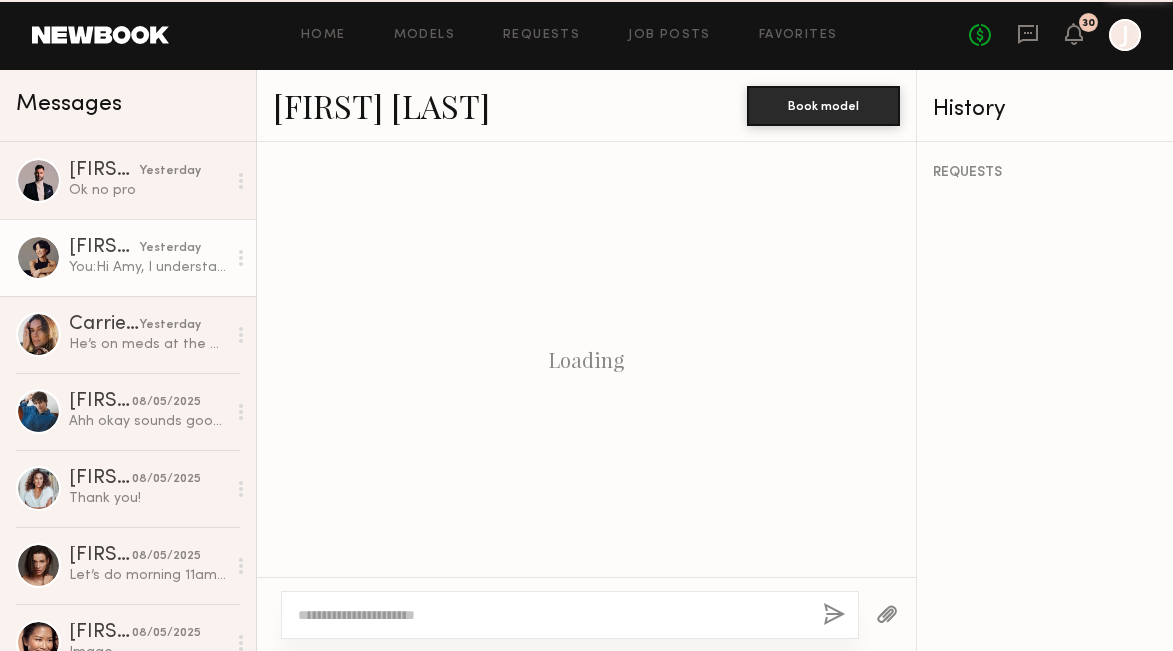 scroll, scrollTop: 1701, scrollLeft: 0, axis: vertical 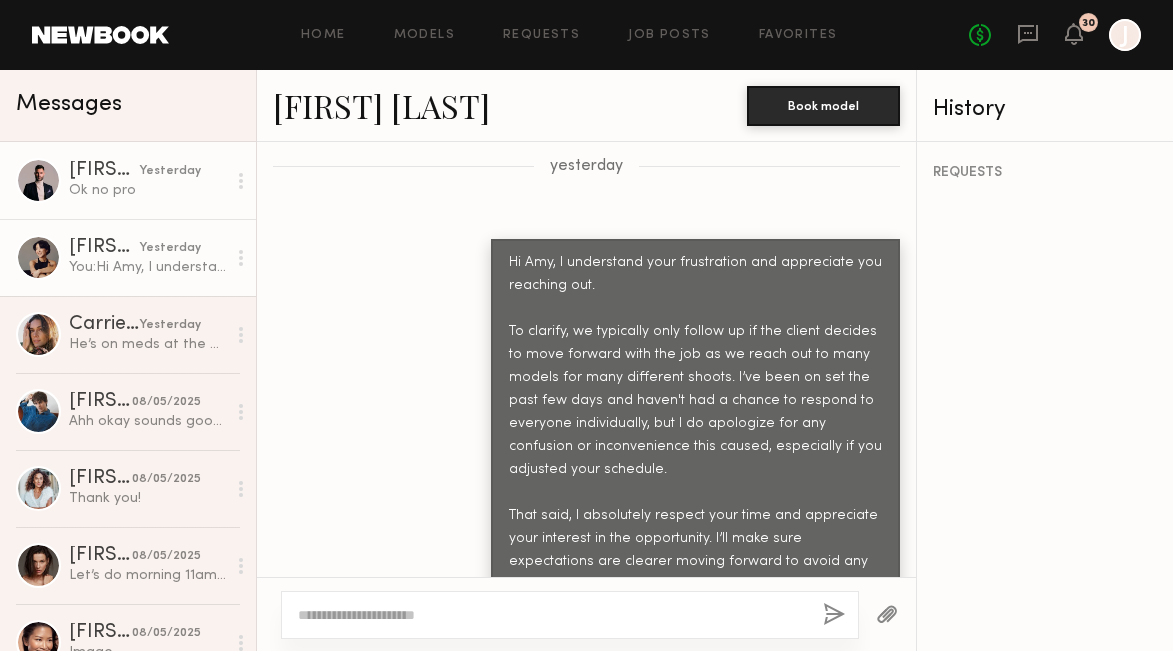 click on "[FIRST] [LAST] yesterday Ok no pro" 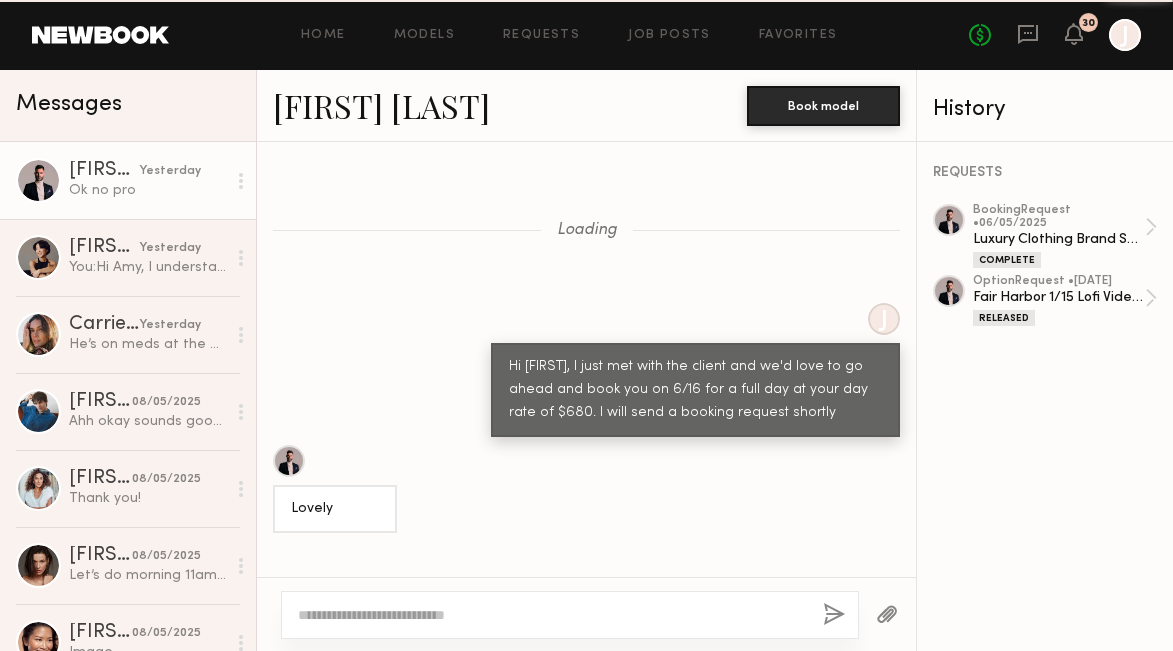 scroll, scrollTop: 1783, scrollLeft: 0, axis: vertical 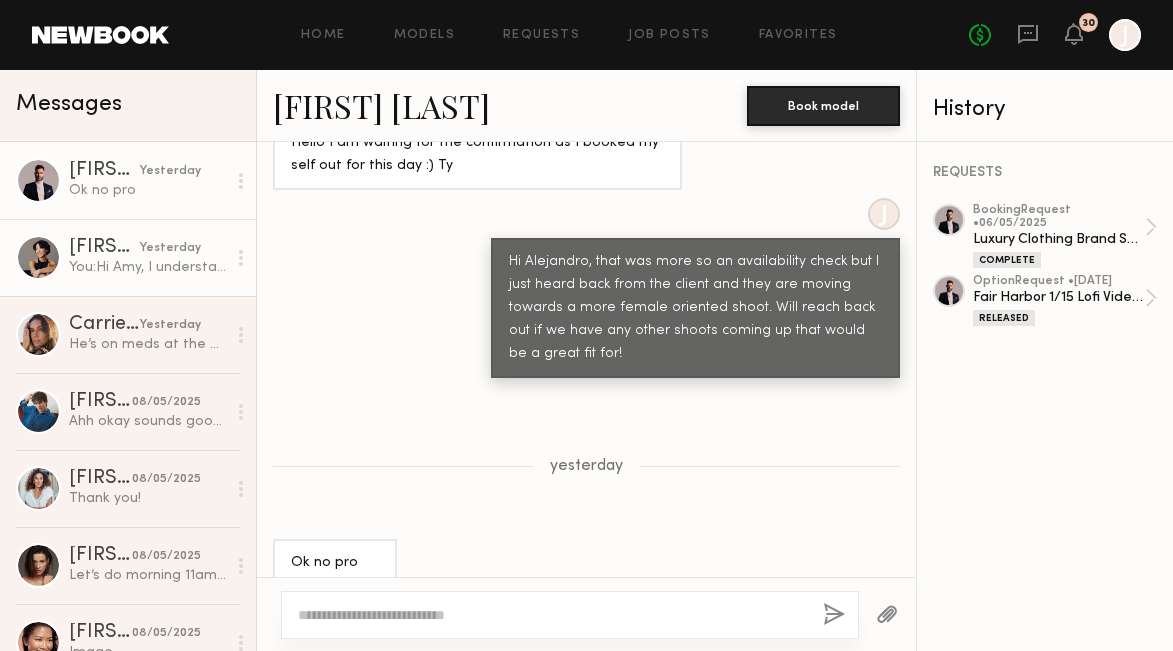 click on "[FIRST] [LAST] yesterday" 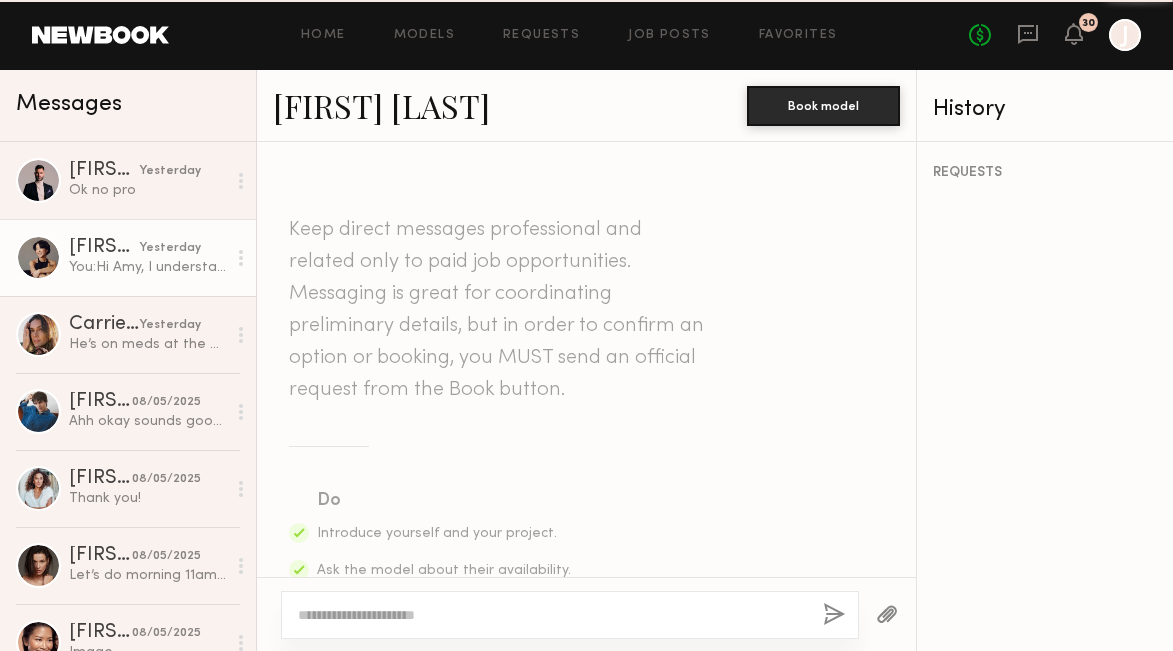 scroll, scrollTop: 1701, scrollLeft: 0, axis: vertical 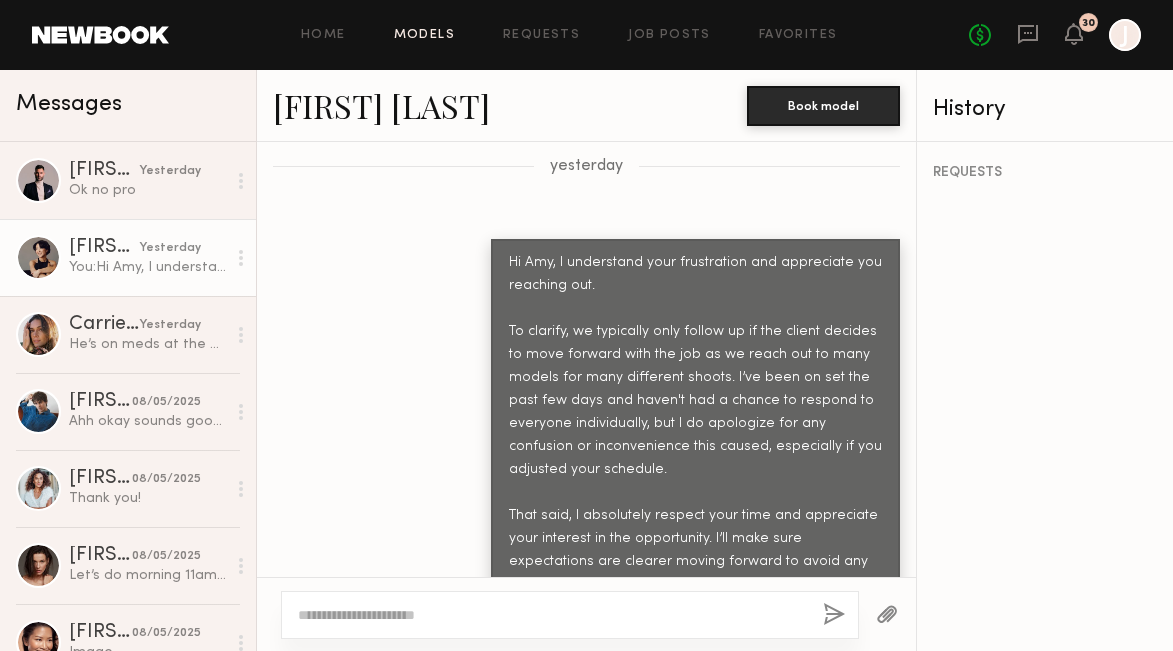 click on "Models" 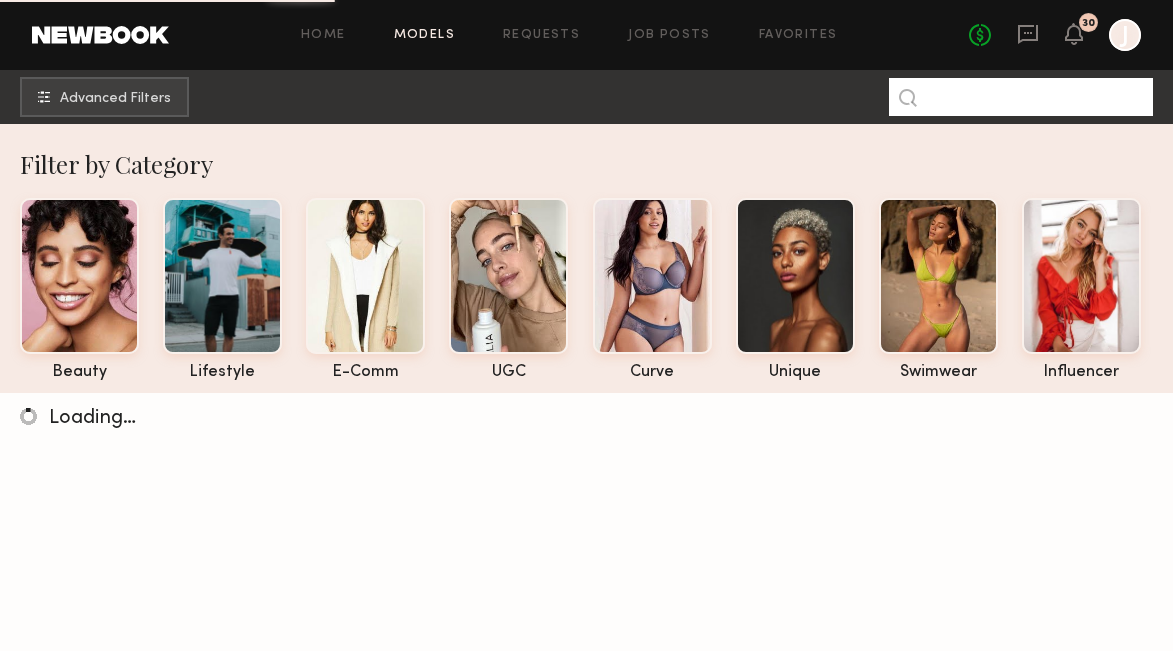 click 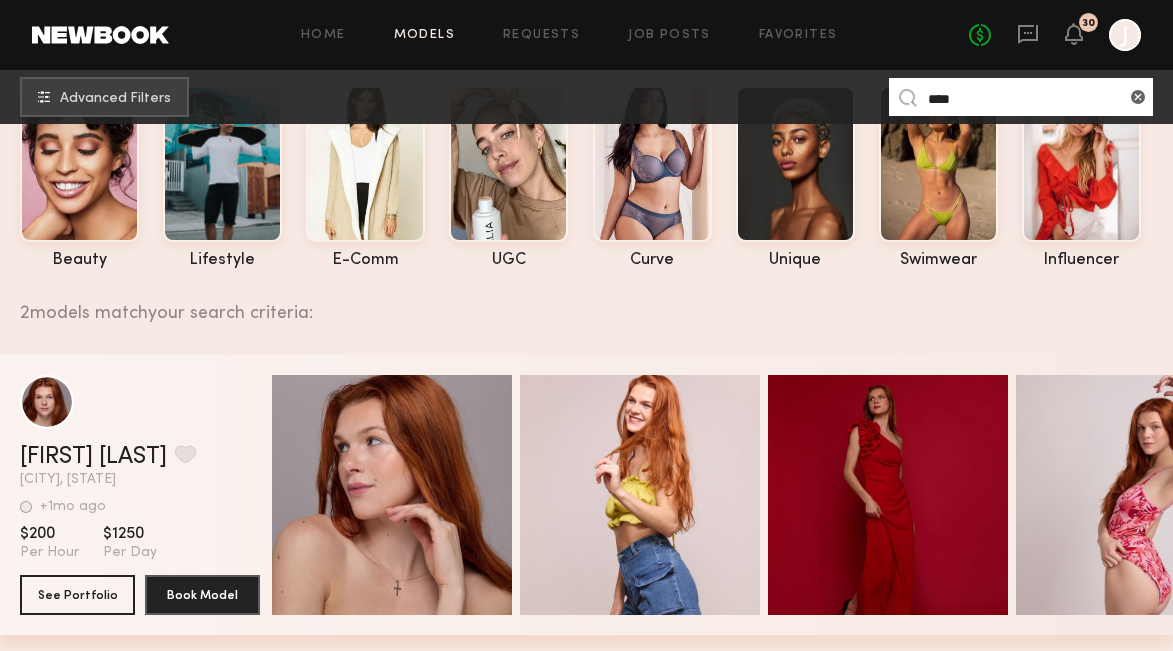 scroll, scrollTop: 111, scrollLeft: 0, axis: vertical 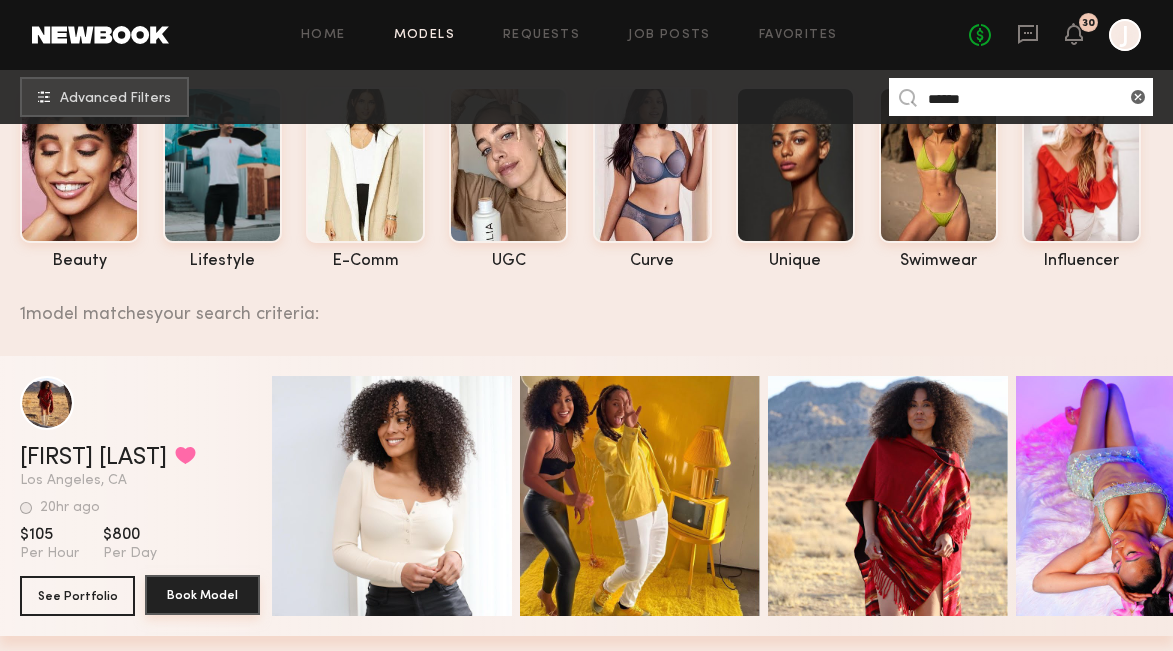 type on "******" 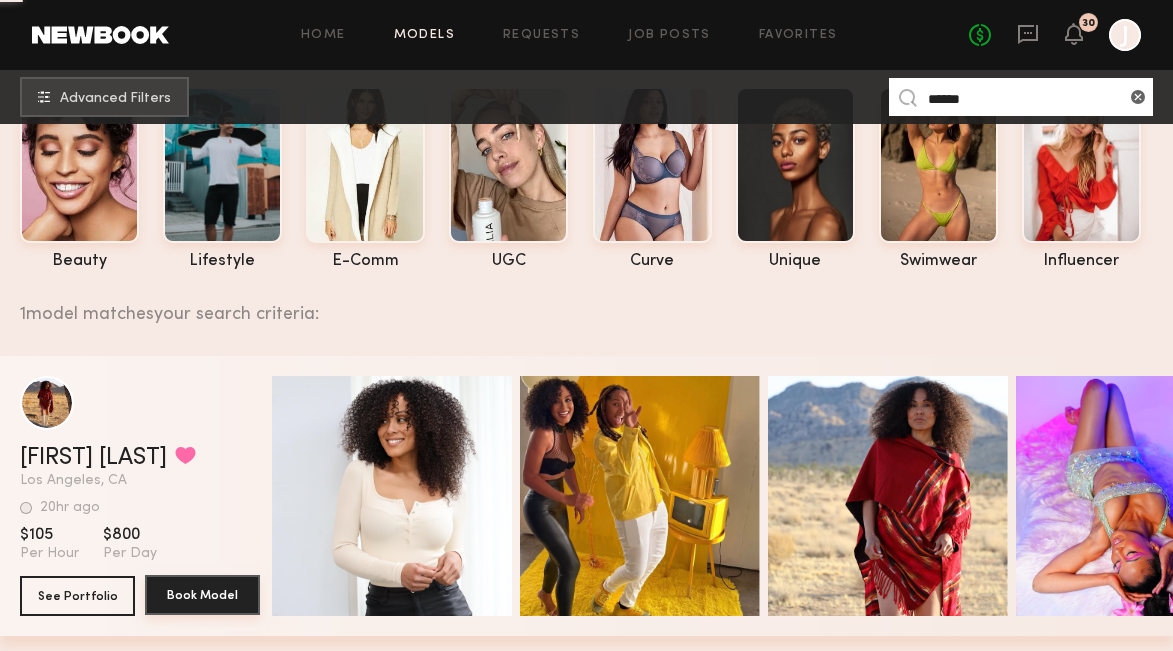 scroll, scrollTop: 0, scrollLeft: 0, axis: both 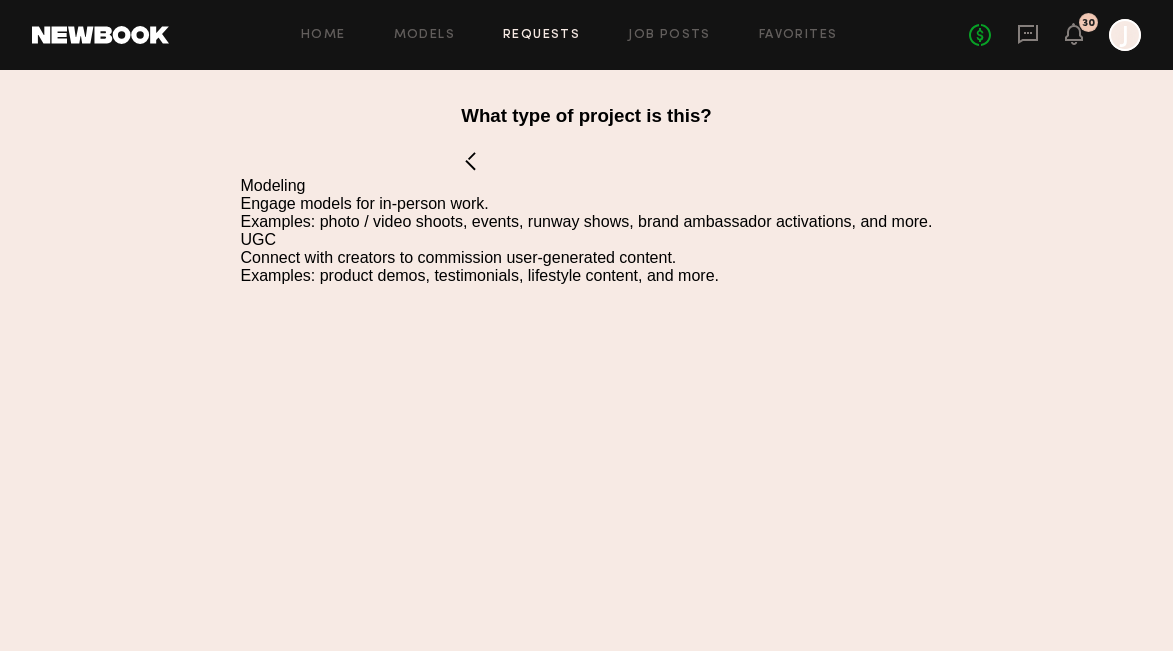 click on "Modeling" 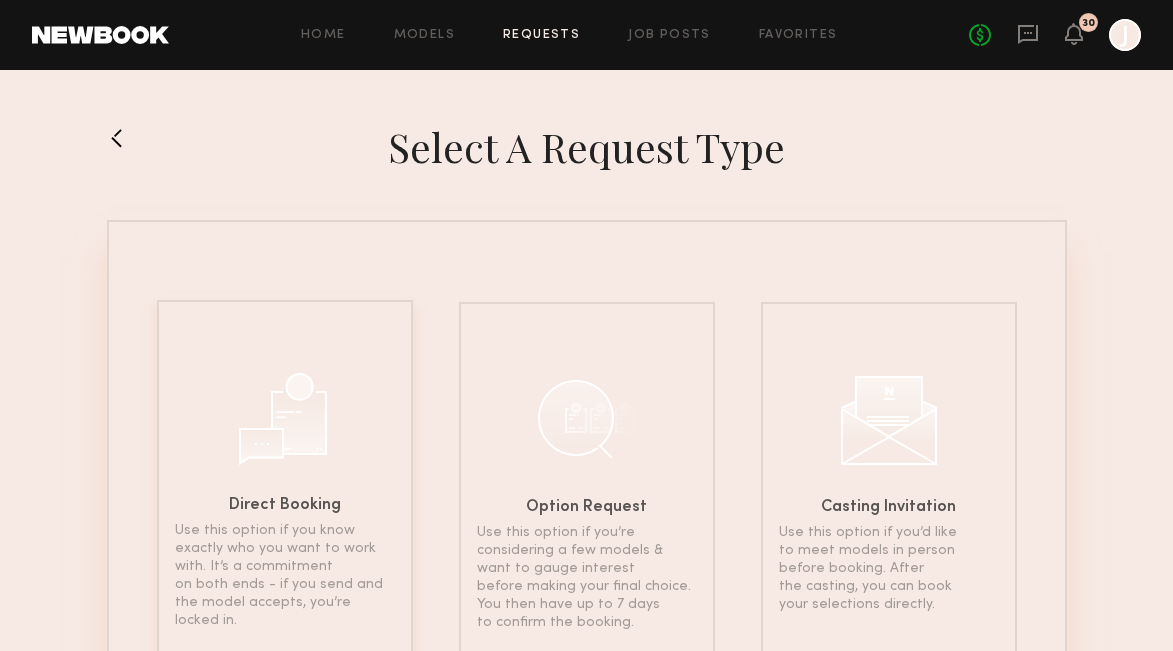 click 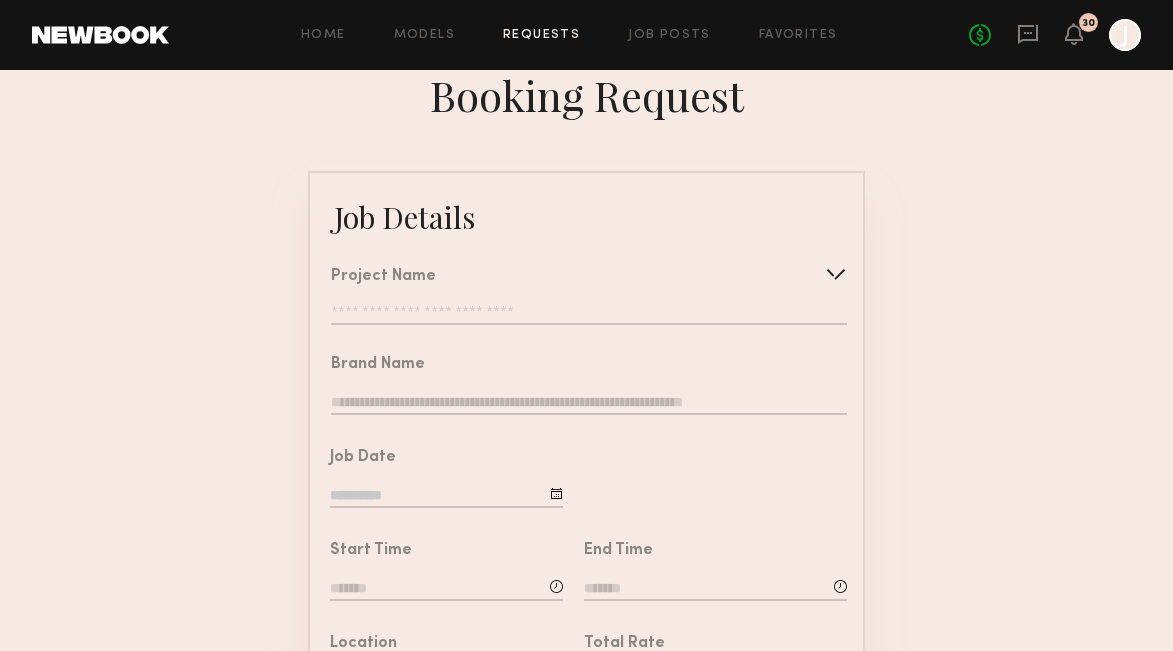 scroll, scrollTop: 22, scrollLeft: 0, axis: vertical 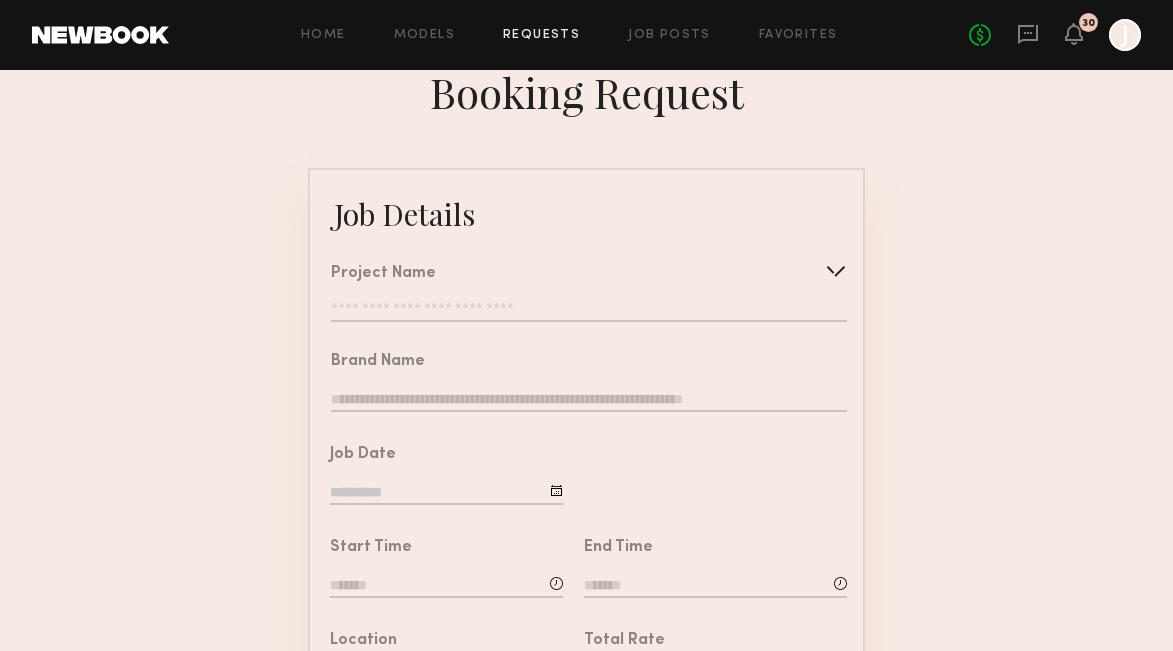 click 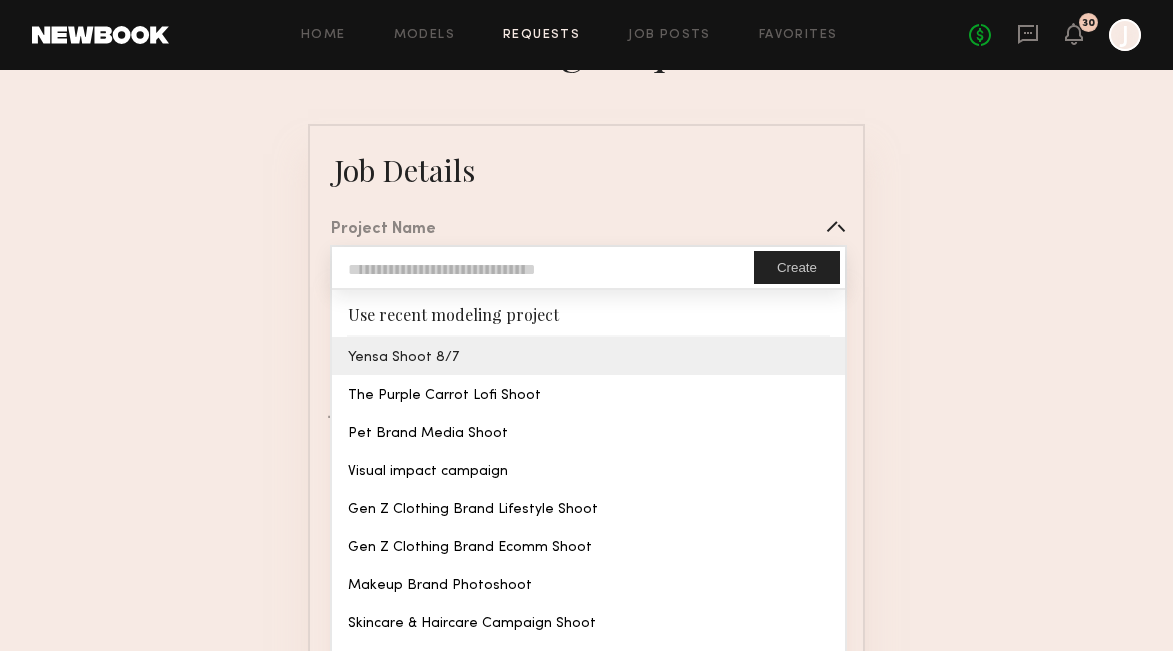 scroll, scrollTop: 71, scrollLeft: 0, axis: vertical 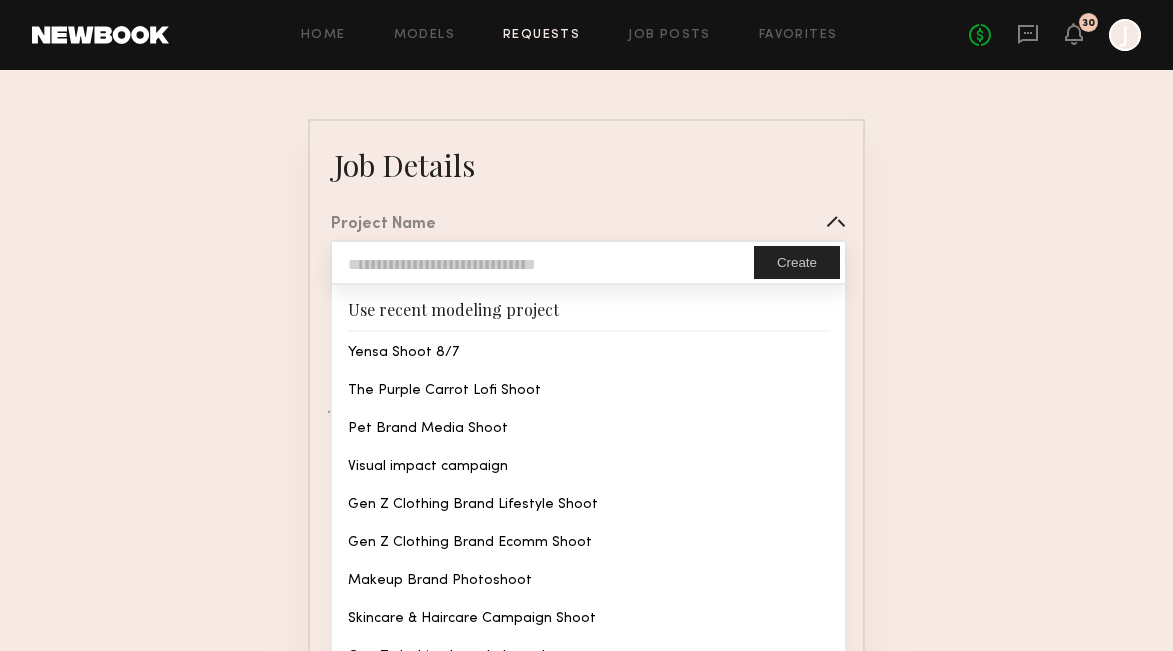 type on "**********" 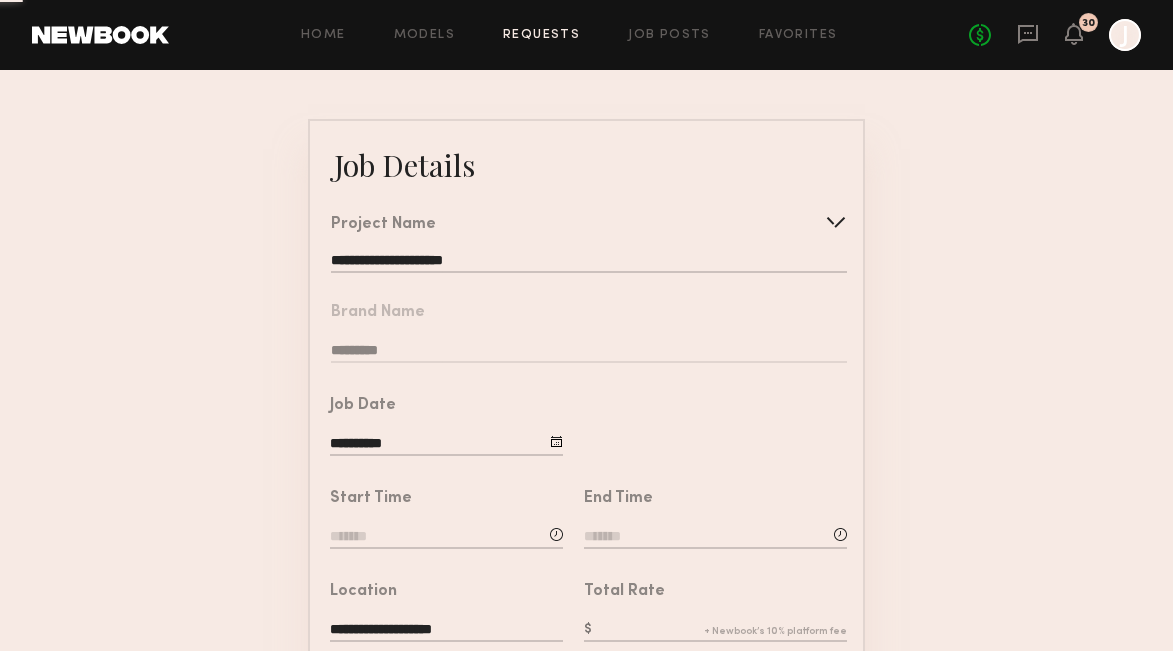 click on "**********" 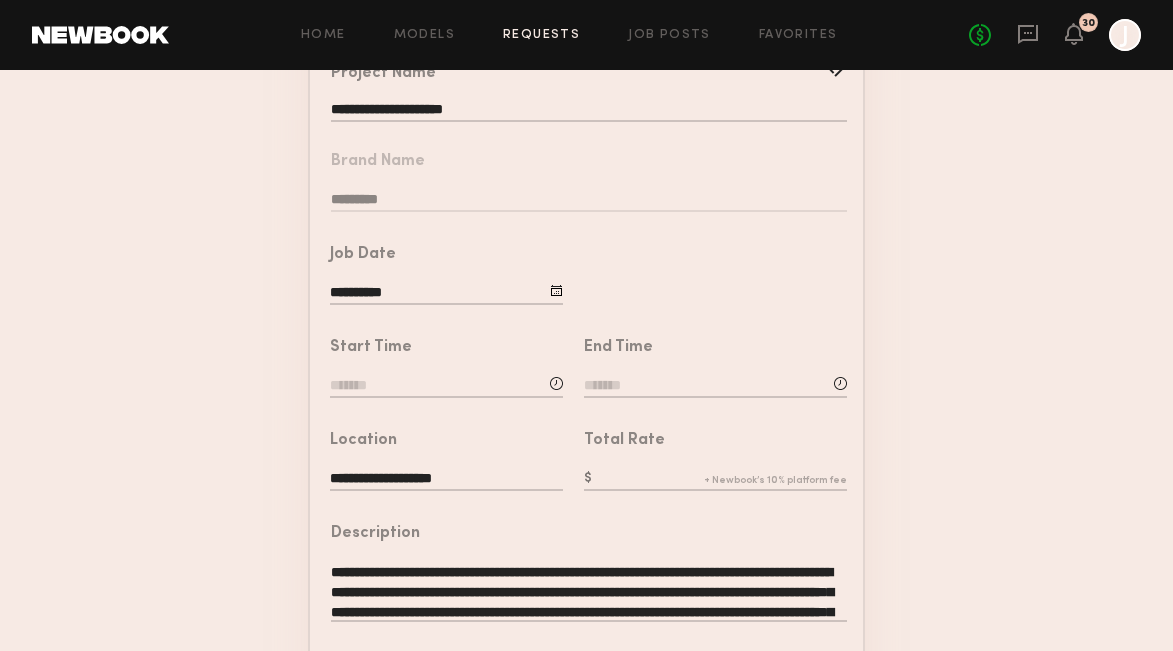scroll, scrollTop: 222, scrollLeft: 0, axis: vertical 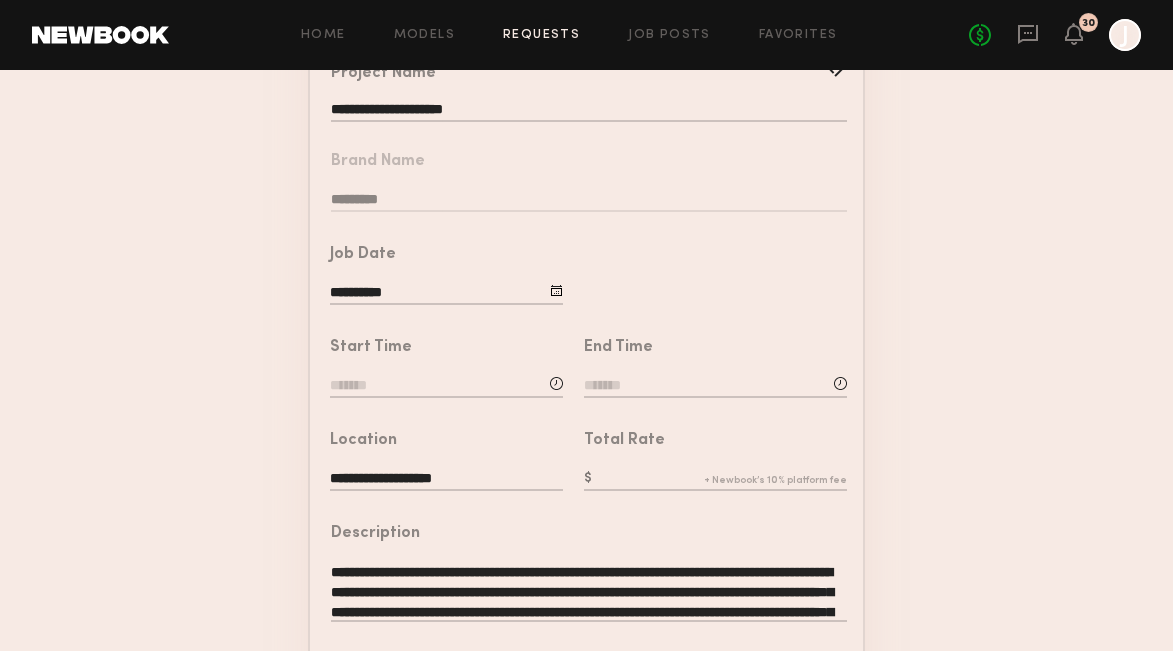 click 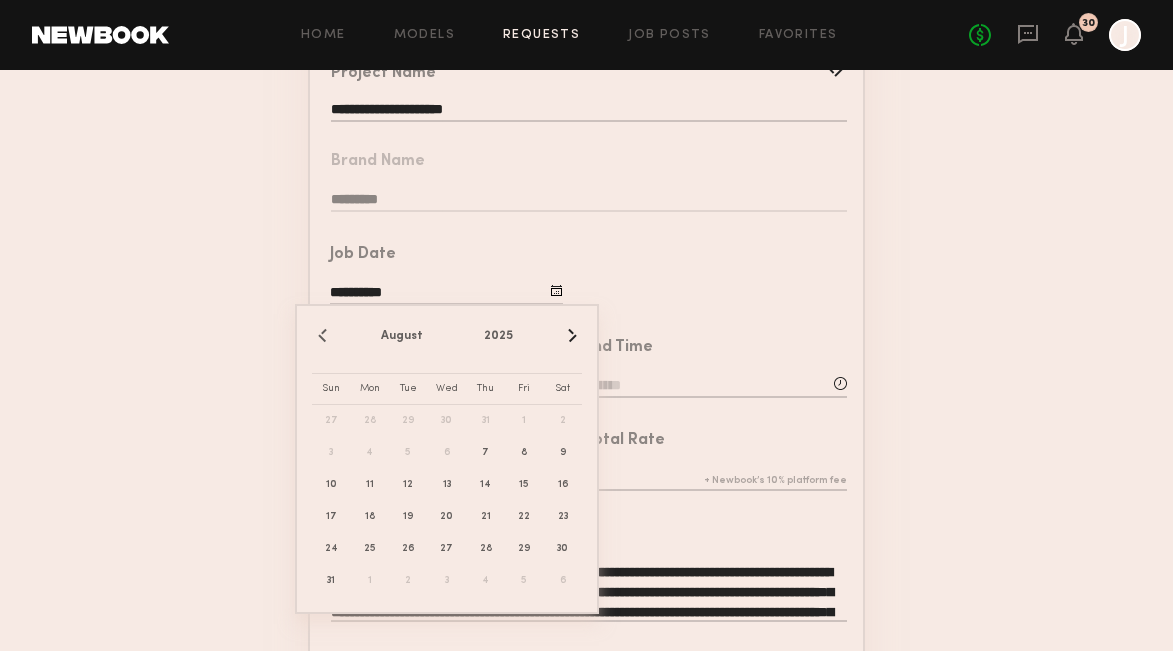 click on "6" 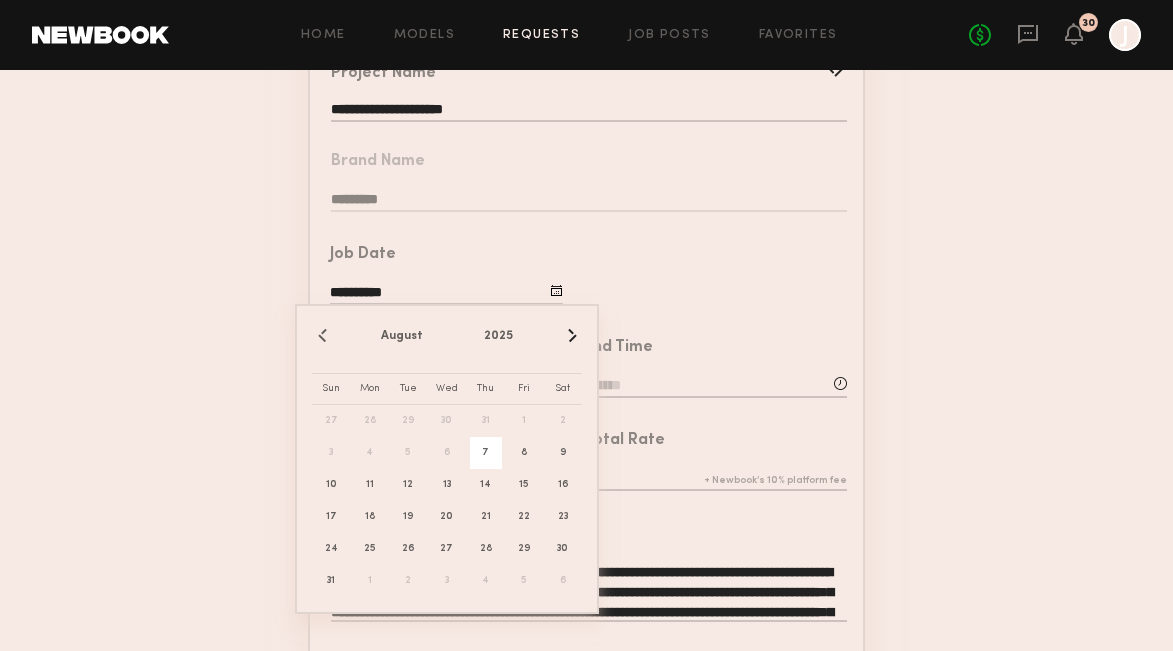 click on "7" 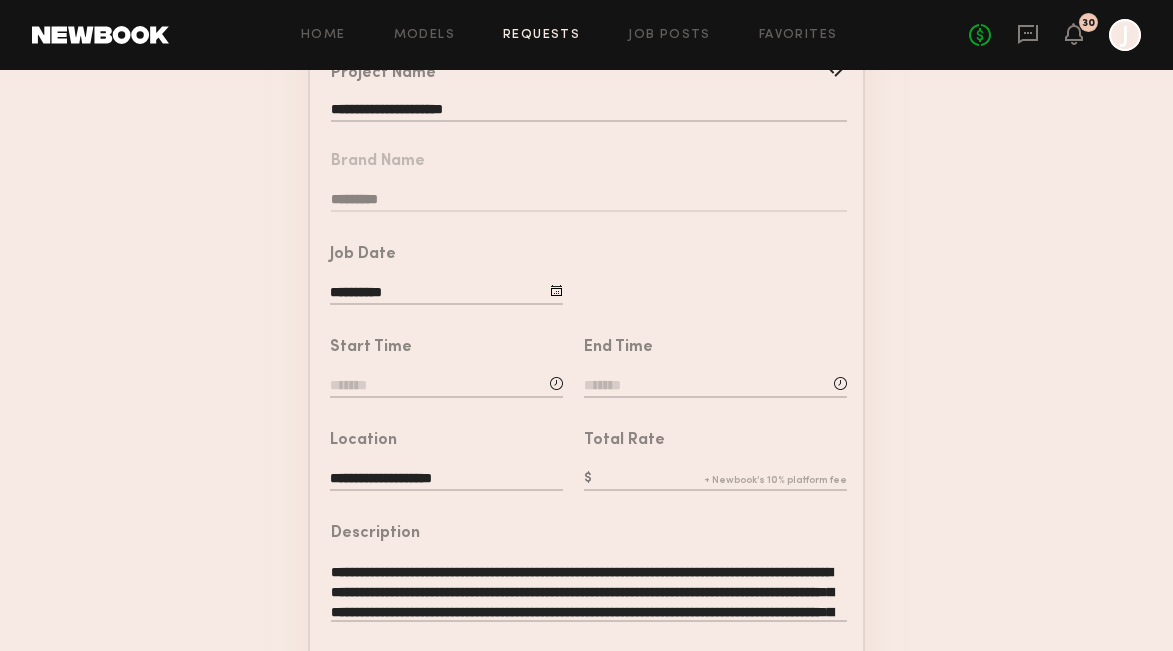 click 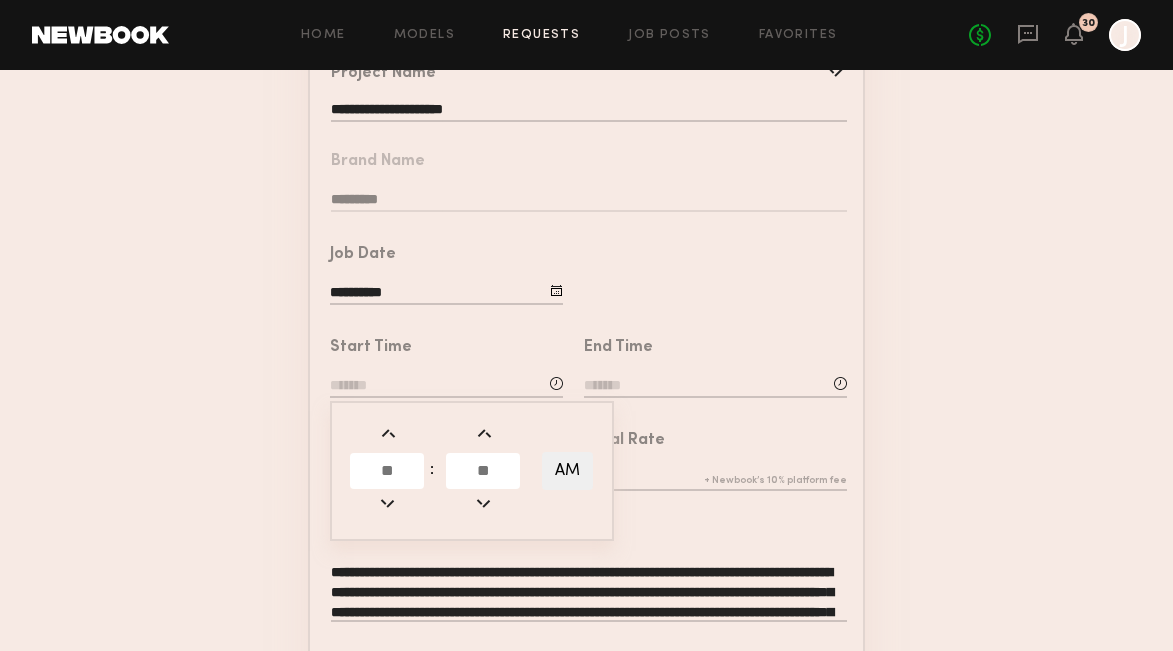 click on "**********" 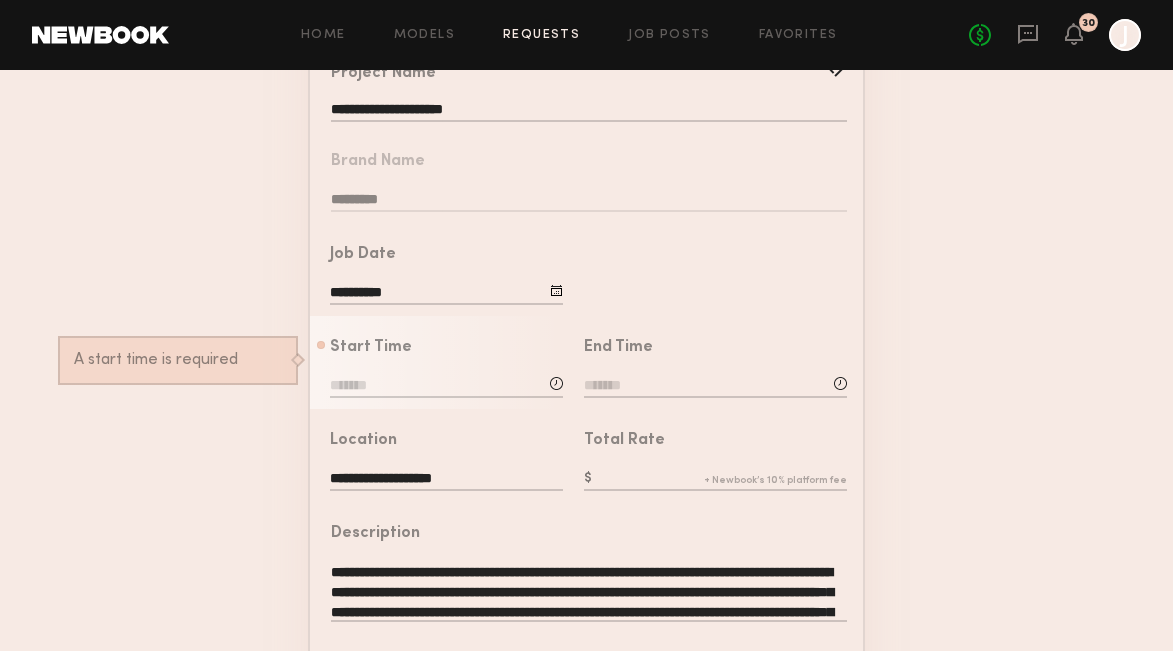 click 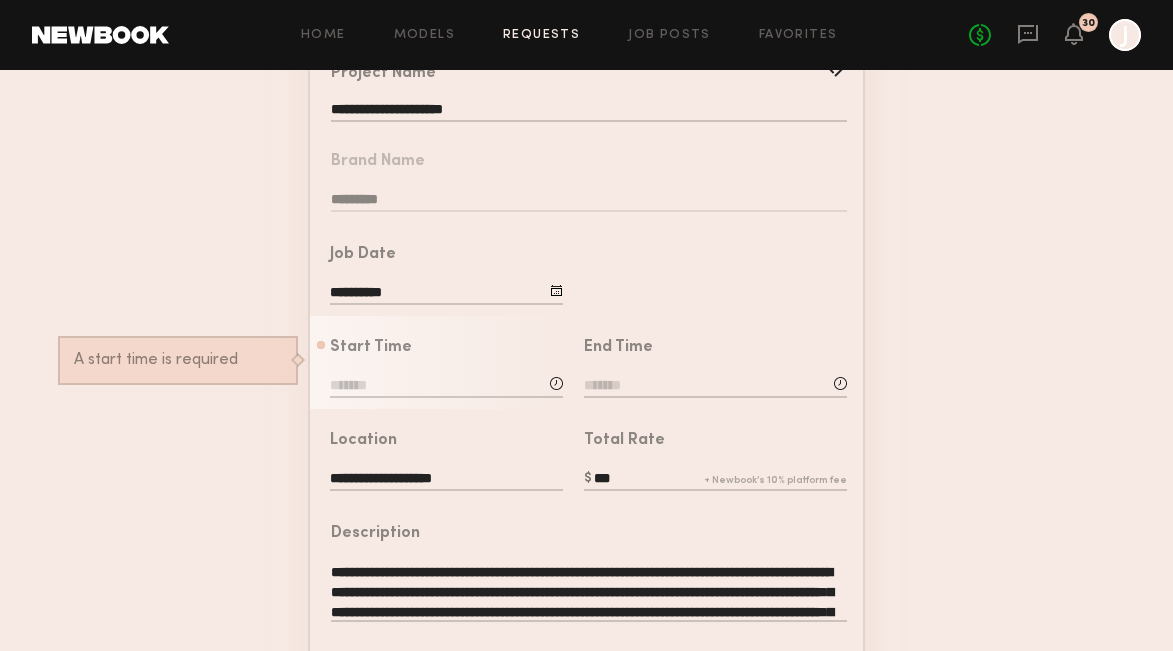 type on "***" 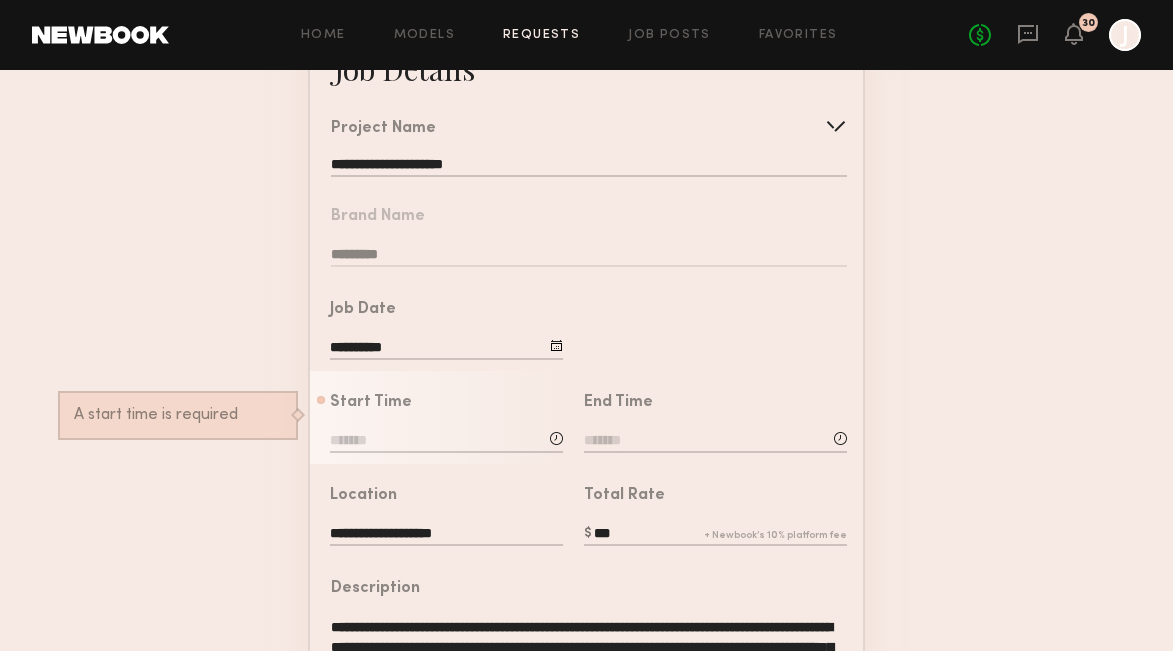 scroll, scrollTop: 151, scrollLeft: 0, axis: vertical 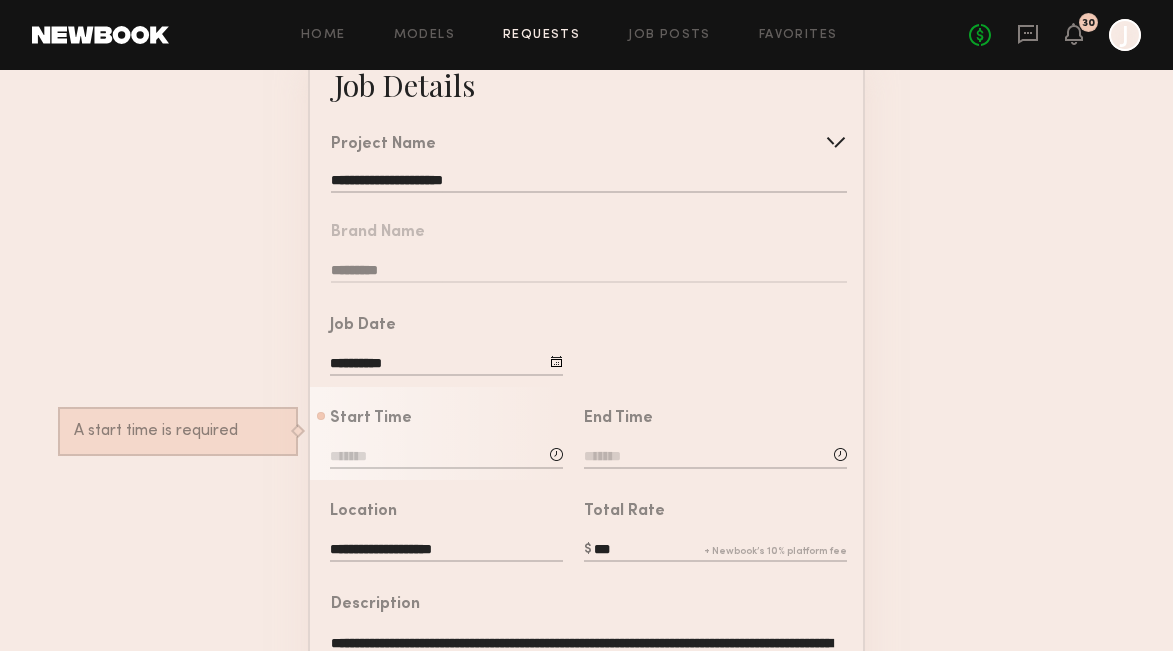 click 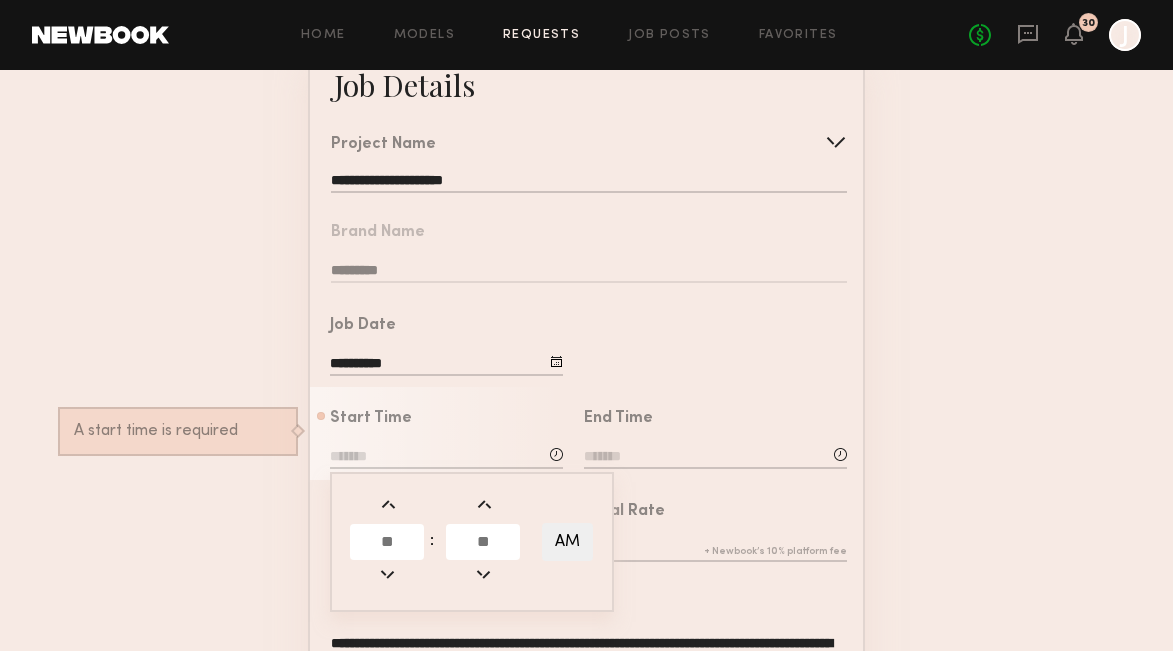 click on "**********" 